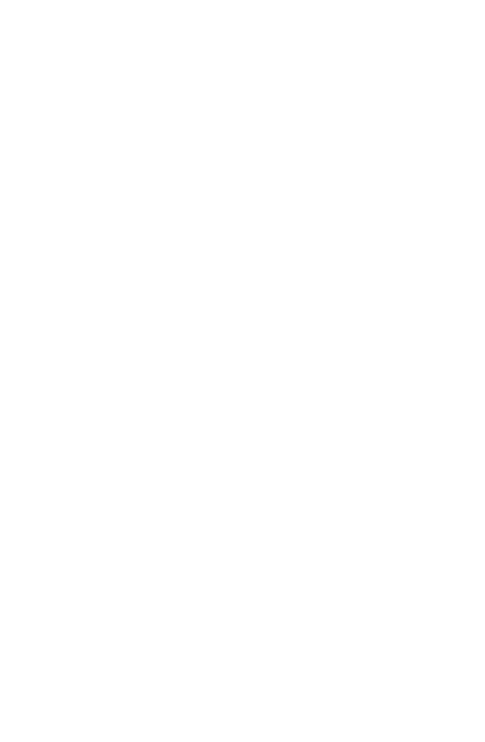 scroll, scrollTop: 0, scrollLeft: 0, axis: both 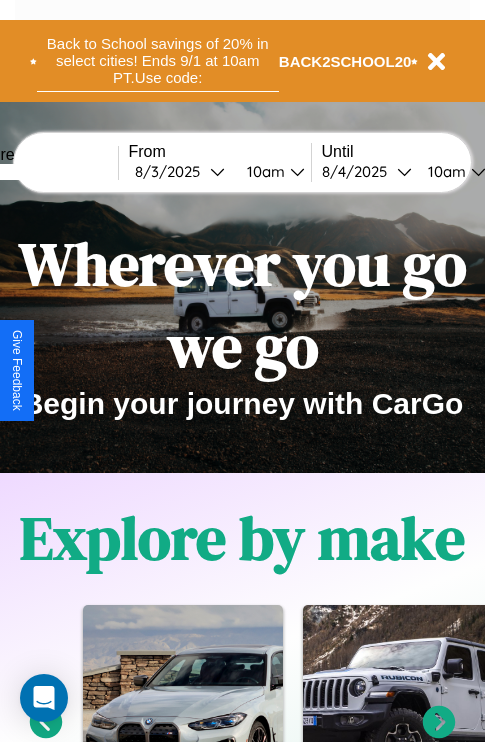 click on "Back to School savings of 20% in select cities! Ends 9/1 at 10am PT.  Use code:" at bounding box center (158, 61) 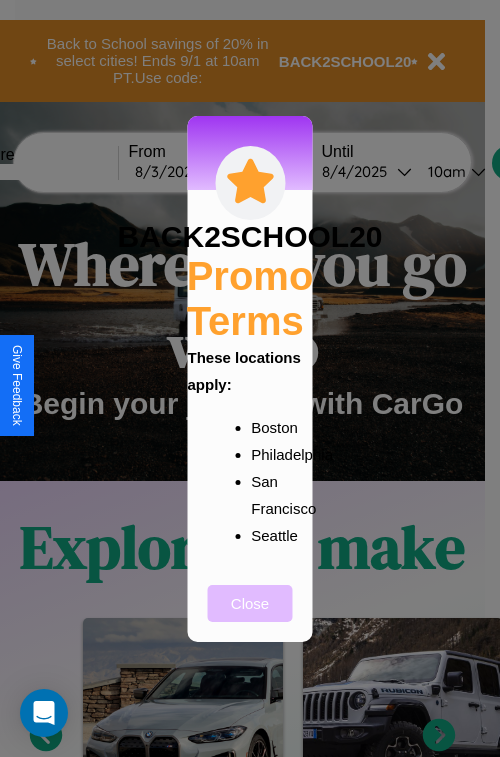 click on "Close" at bounding box center [250, 603] 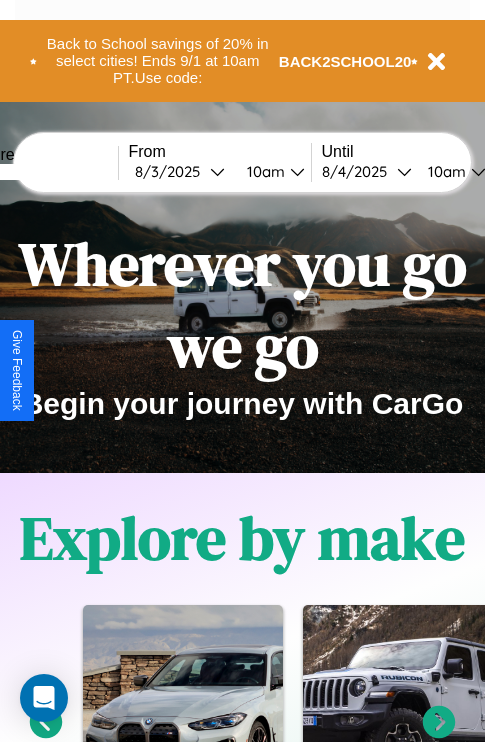 click at bounding box center (43, 172) 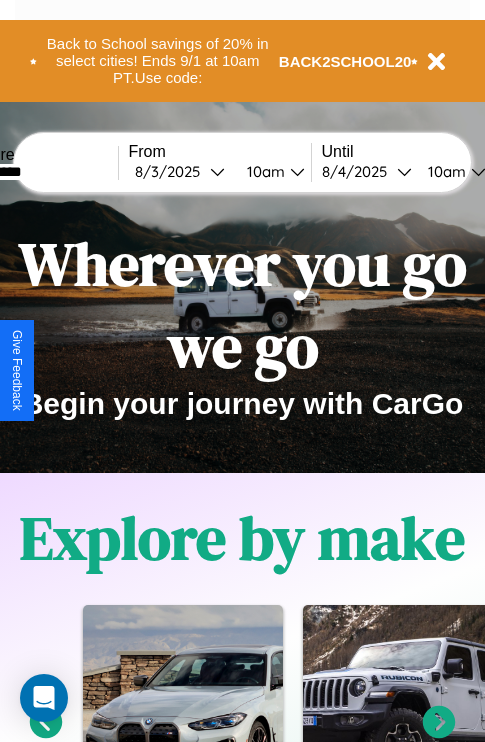 type on "*********" 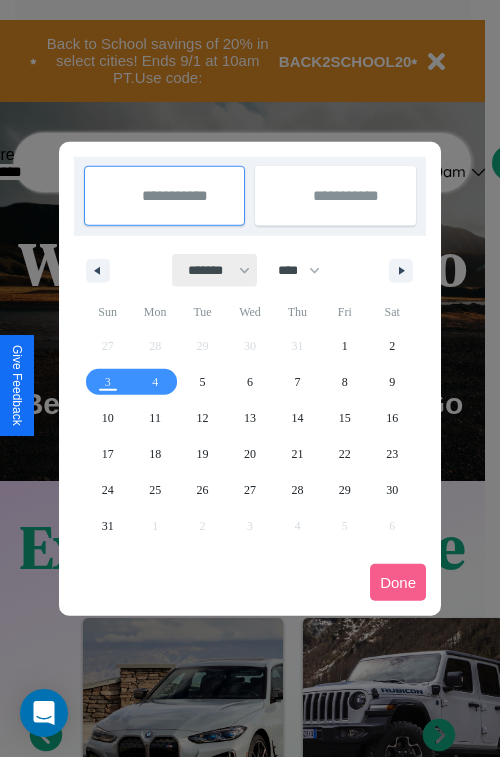 click on "******* ******** ***** ***** *** **** **** ****** ********* ******* ******** ********" at bounding box center (215, 270) 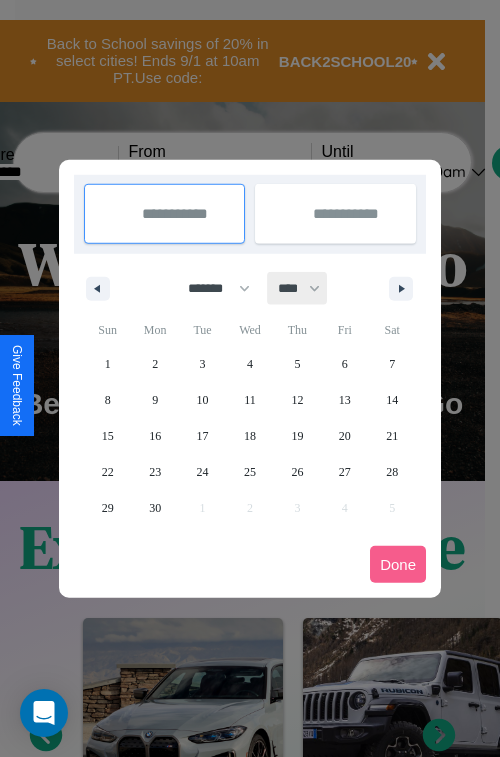 click on "**** **** **** **** **** **** **** **** **** **** **** **** **** **** **** **** **** **** **** **** **** **** **** **** **** **** **** **** **** **** **** **** **** **** **** **** **** **** **** **** **** **** **** **** **** **** **** **** **** **** **** **** **** **** **** **** **** **** **** **** **** **** **** **** **** **** **** **** **** **** **** **** **** **** **** **** **** **** **** **** **** **** **** **** **** **** **** **** **** **** **** **** **** **** **** **** **** **** **** **** **** **** **** **** **** **** **** **** **** **** **** **** **** **** **** **** **** **** **** **** ****" at bounding box center (298, 288) 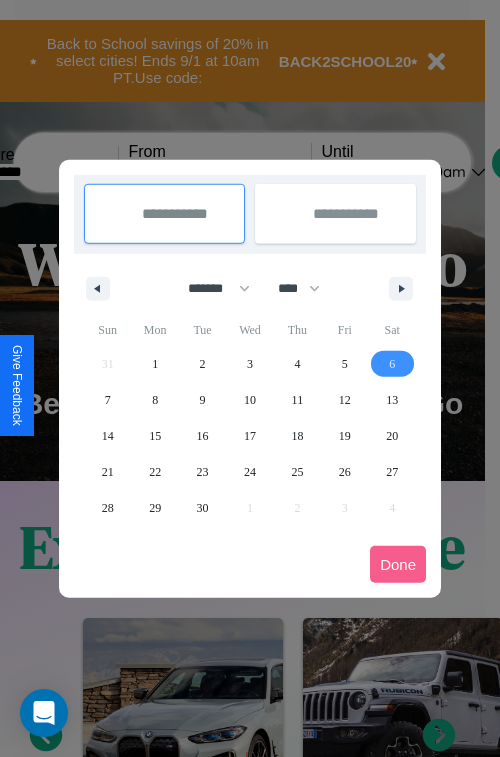 click on "6" at bounding box center (392, 364) 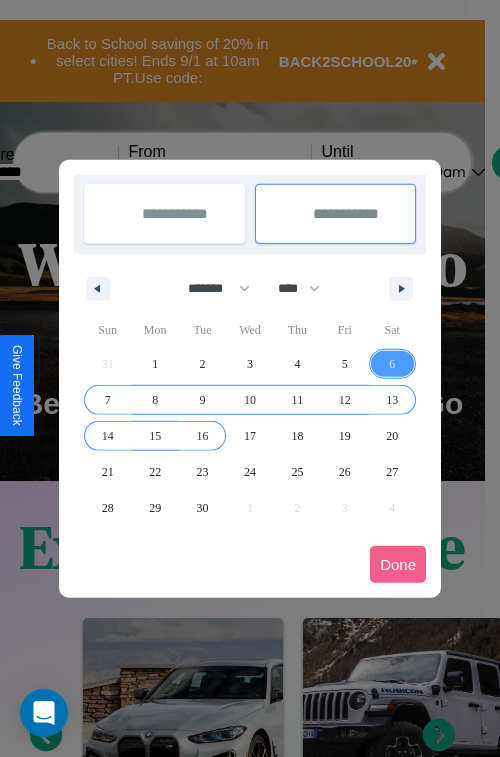 click on "16" at bounding box center [203, 436] 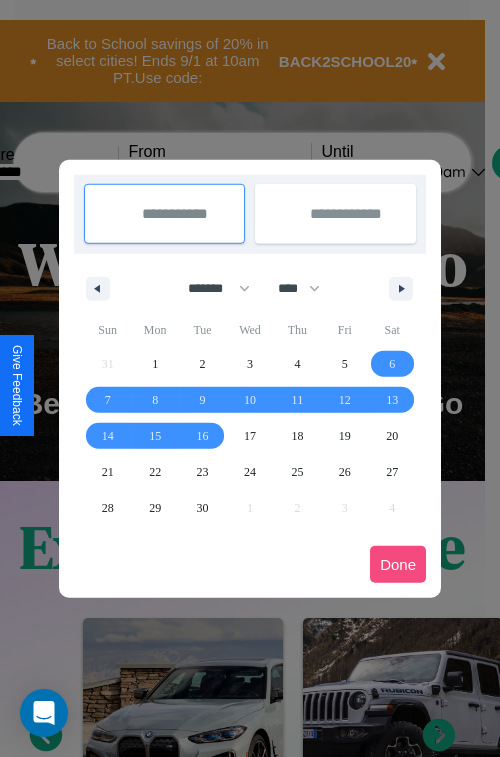 click on "Done" at bounding box center [398, 564] 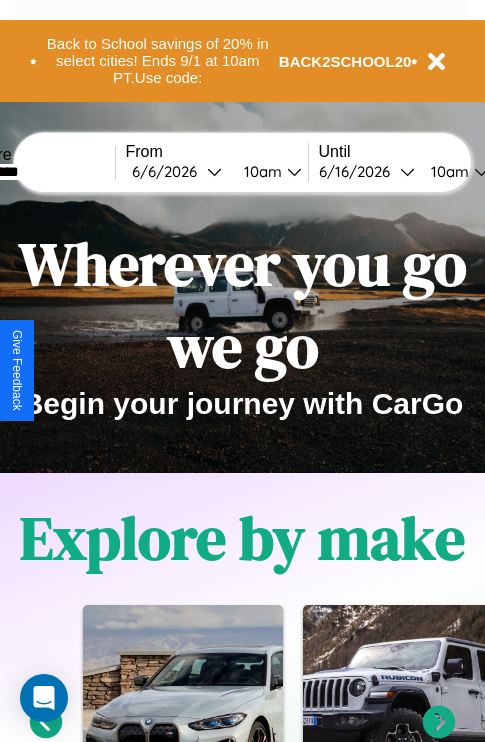 scroll, scrollTop: 0, scrollLeft: 71, axis: horizontal 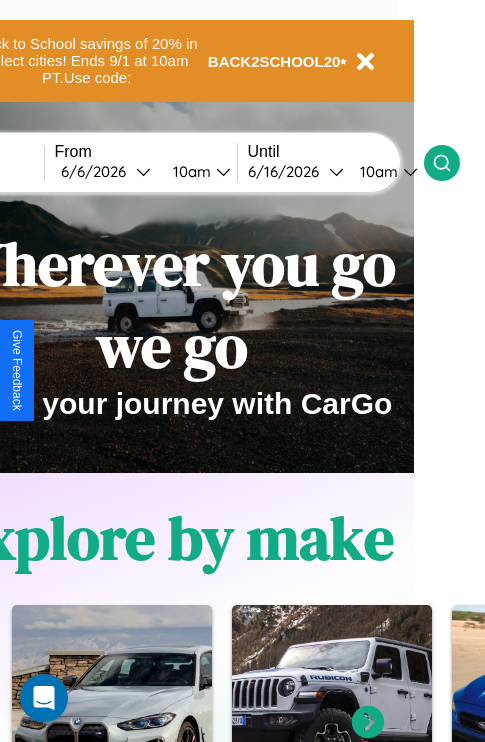click 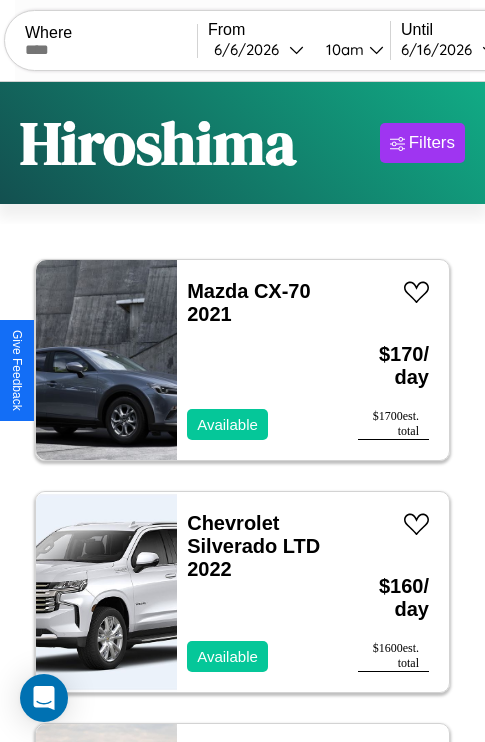scroll, scrollTop: 95, scrollLeft: 0, axis: vertical 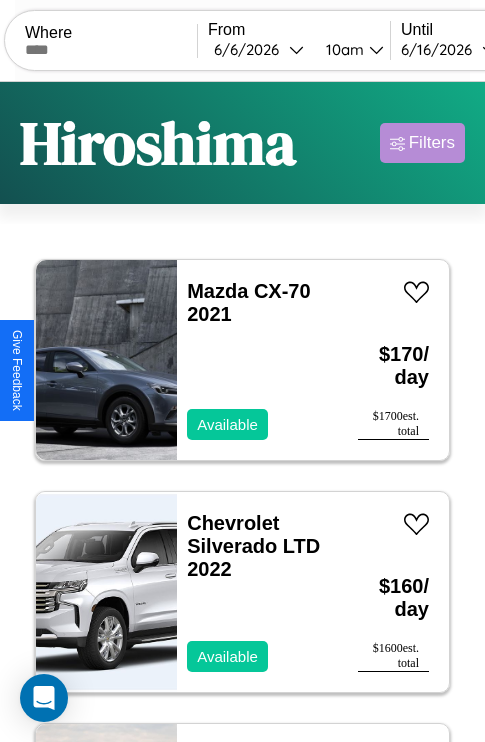 click on "Filters" at bounding box center [432, 143] 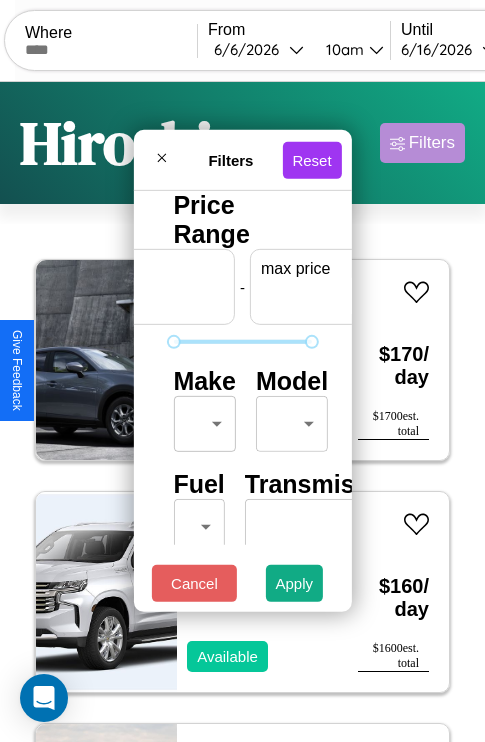 scroll, scrollTop: 0, scrollLeft: 124, axis: horizontal 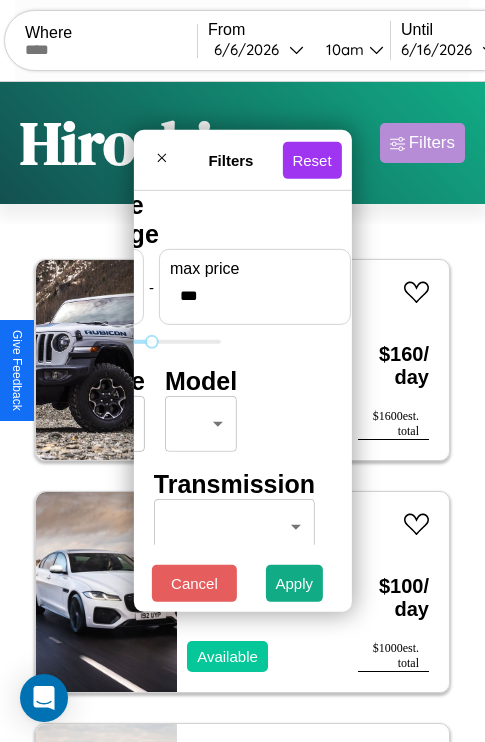 type on "***" 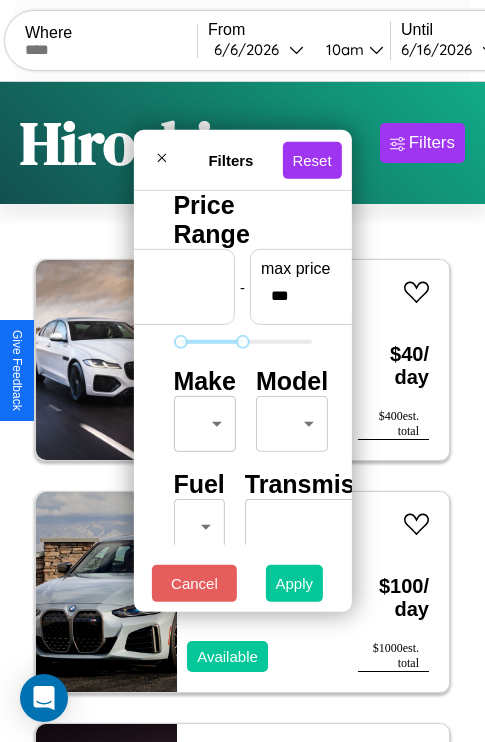 type on "**" 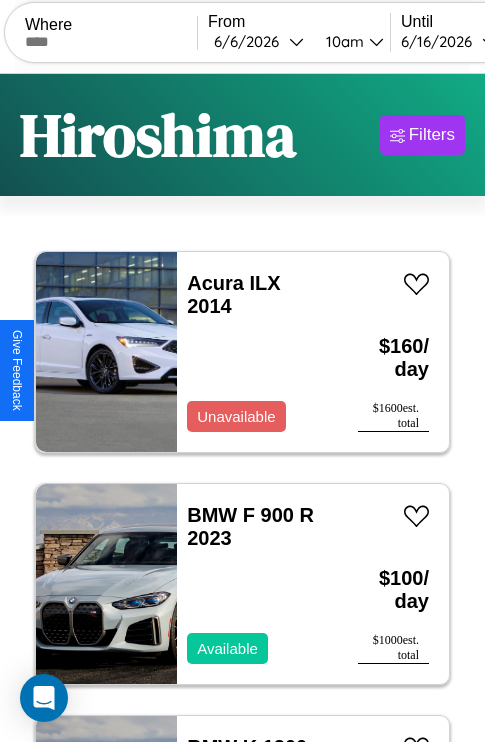 scroll, scrollTop: 95, scrollLeft: 0, axis: vertical 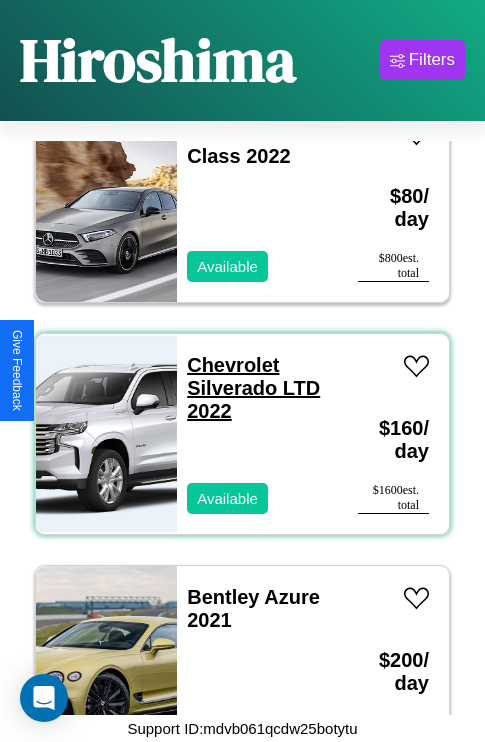 click on "Chevrolet   Silverado LTD   2022" at bounding box center (253, 388) 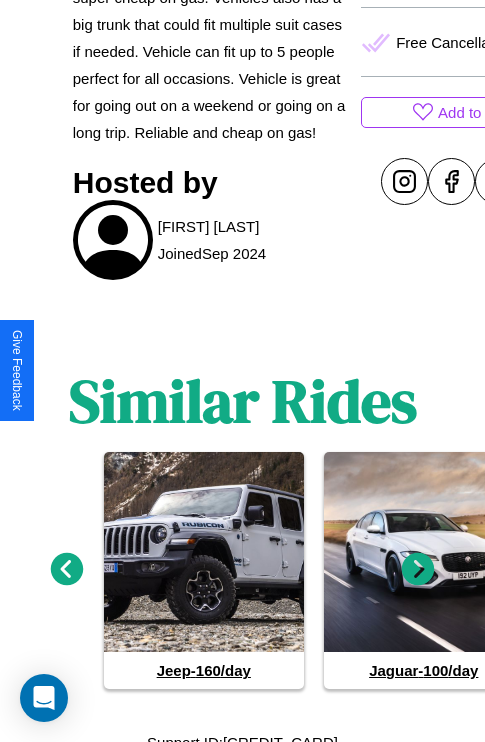 scroll, scrollTop: 822, scrollLeft: 0, axis: vertical 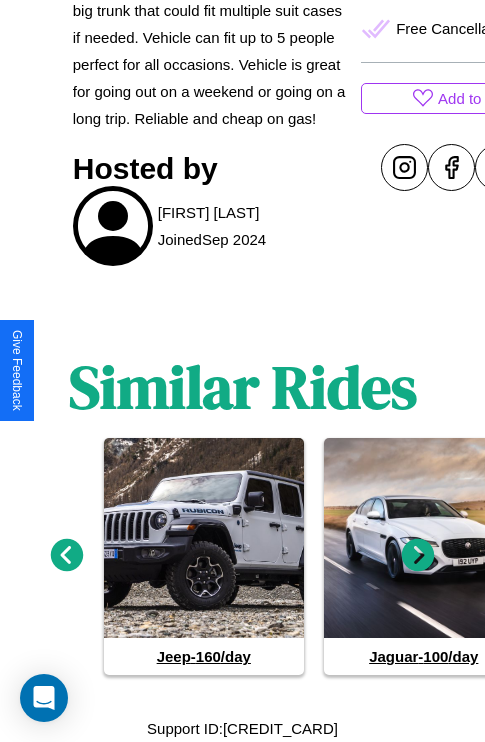 click 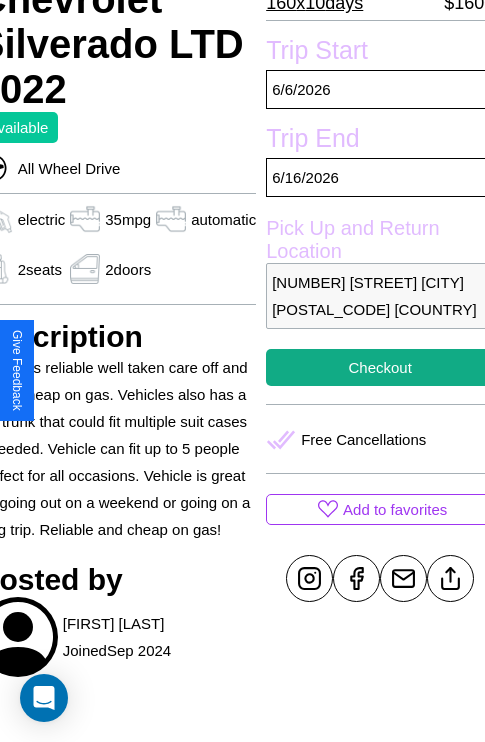 scroll, scrollTop: 407, scrollLeft: 96, axis: both 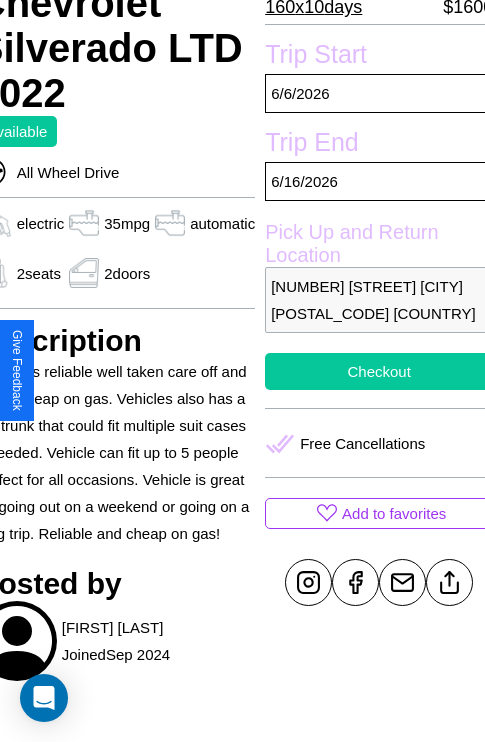 click on "Checkout" at bounding box center (379, 371) 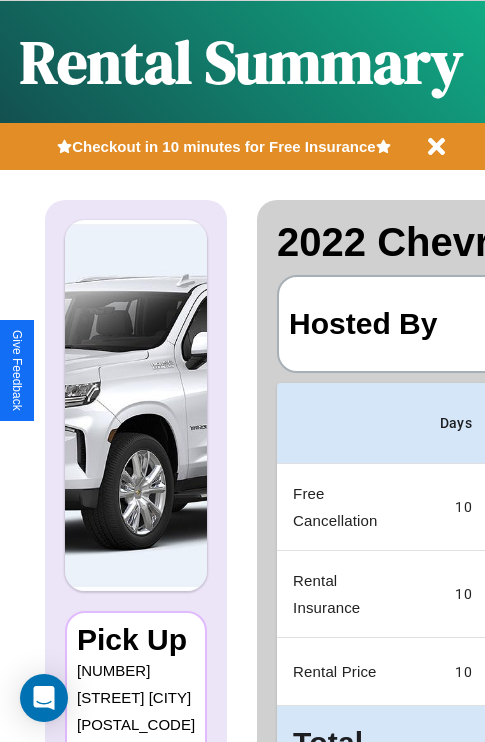 scroll, scrollTop: 0, scrollLeft: 378, axis: horizontal 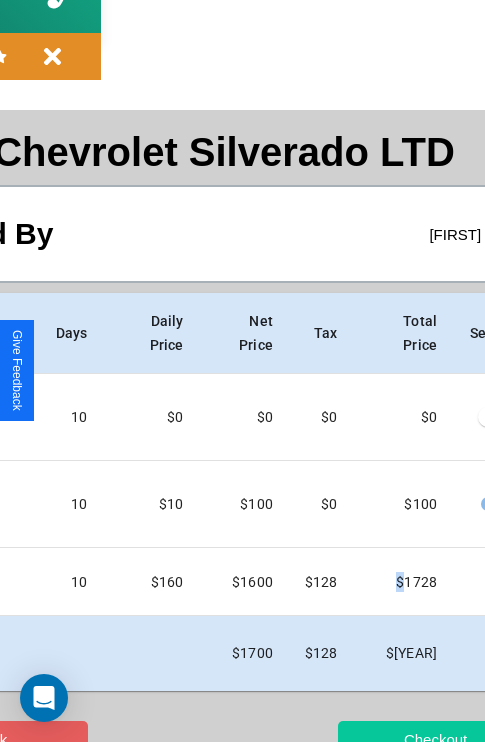 click on "Checkout" at bounding box center [435, 739] 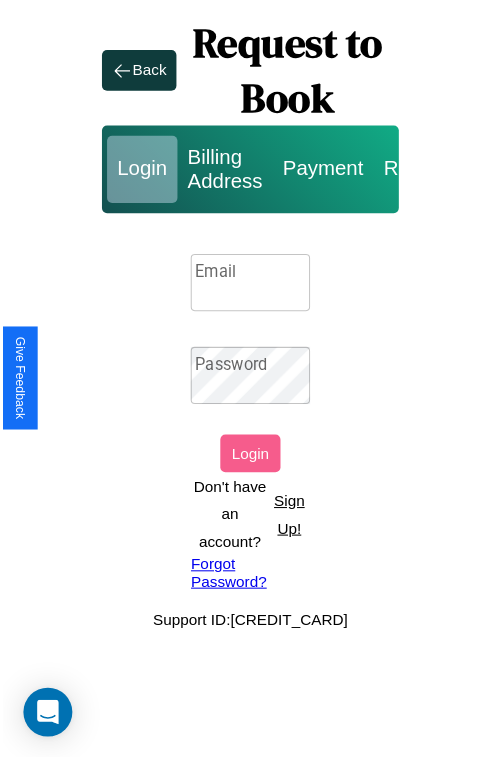 scroll, scrollTop: 0, scrollLeft: 0, axis: both 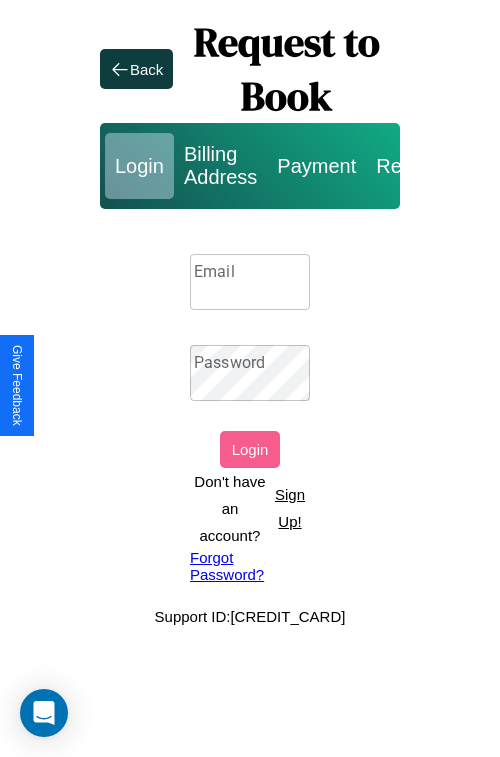click on "Sign Up!" at bounding box center (290, 508) 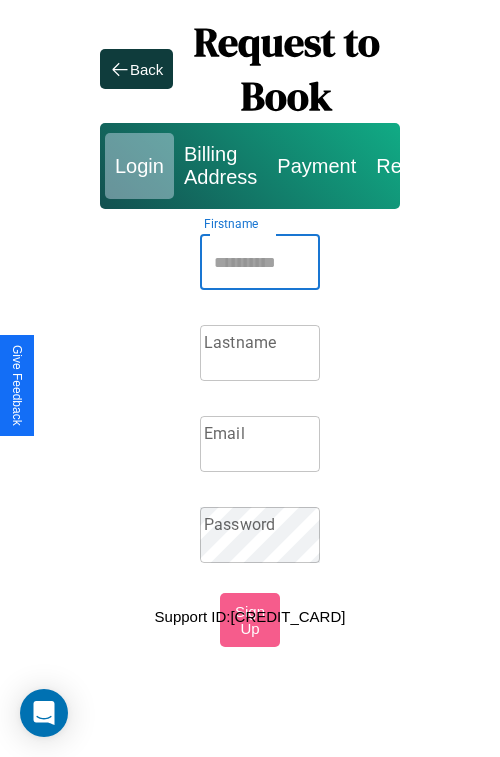 click on "Firstname" at bounding box center [260, 262] 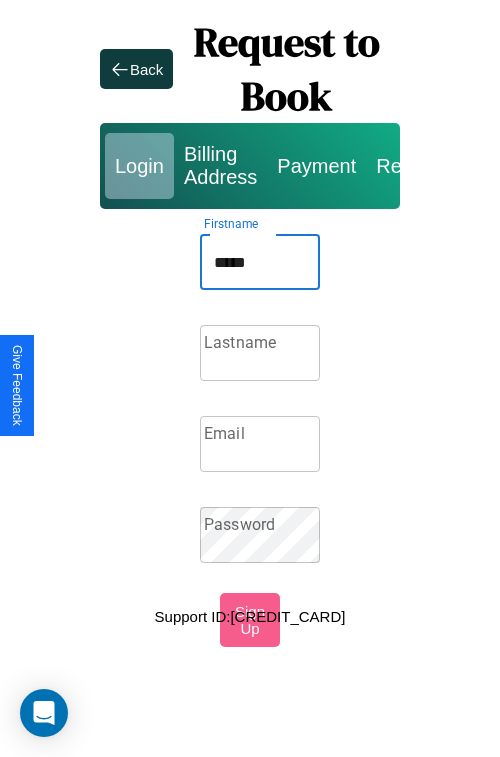 type on "*****" 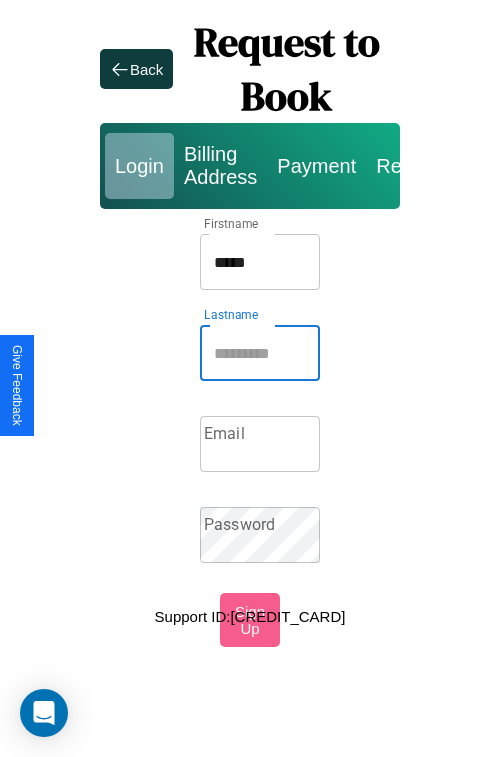 click on "Lastname" at bounding box center (260, 353) 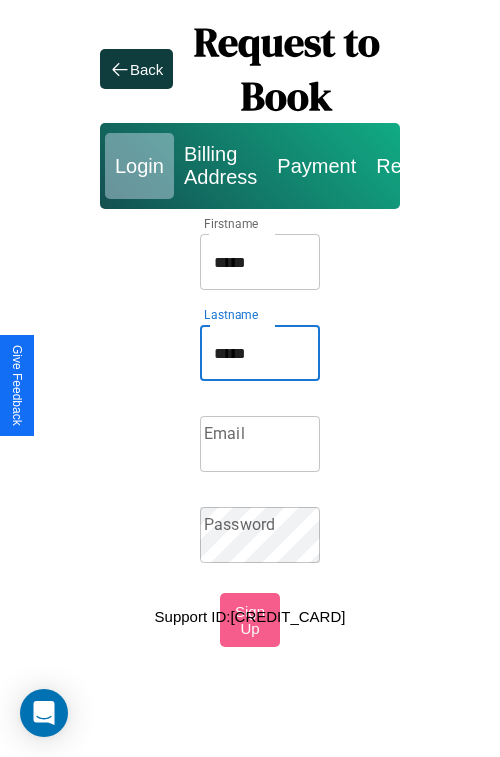 type on "*****" 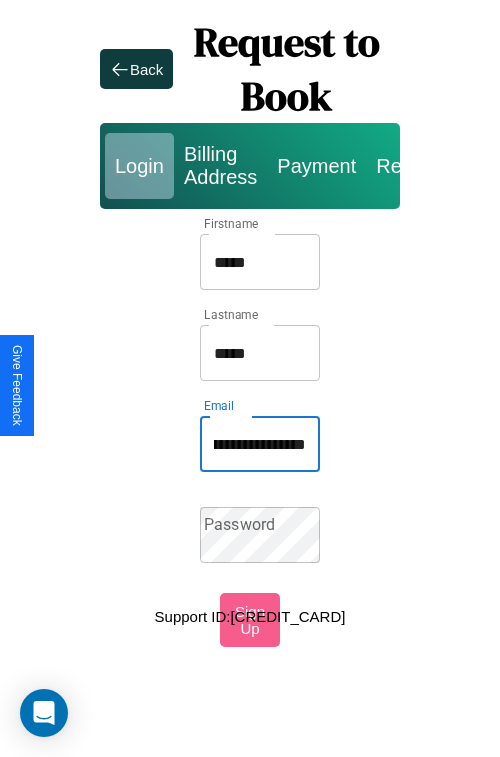 scroll, scrollTop: 0, scrollLeft: 101, axis: horizontal 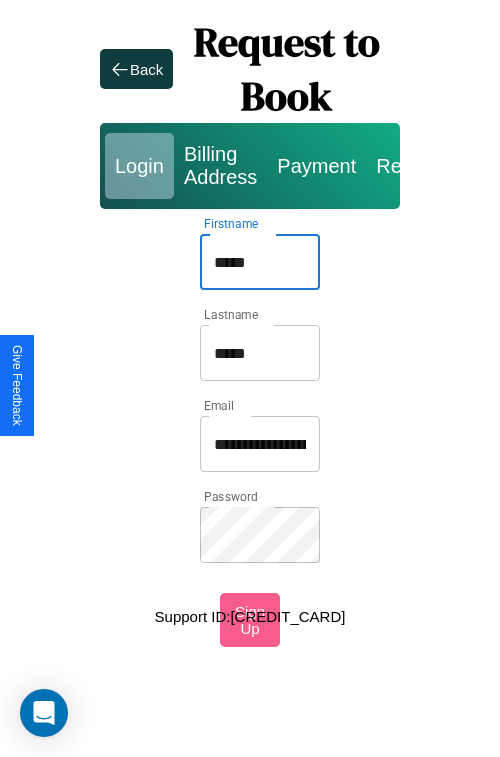 click on "*****" at bounding box center (260, 262) 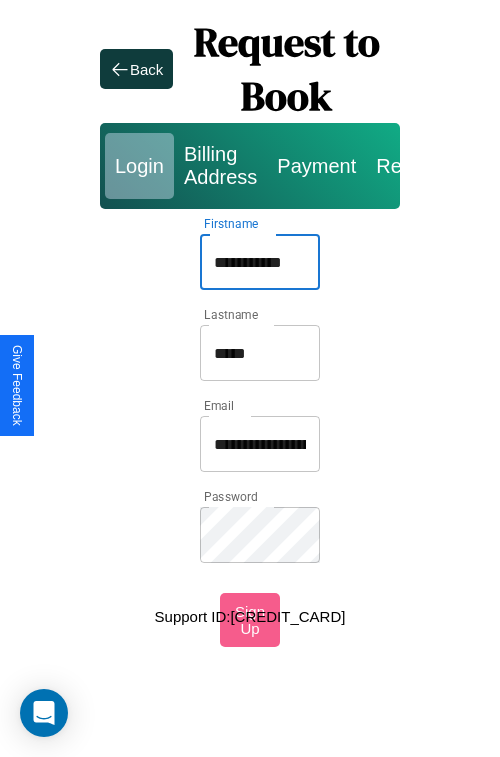 type on "**********" 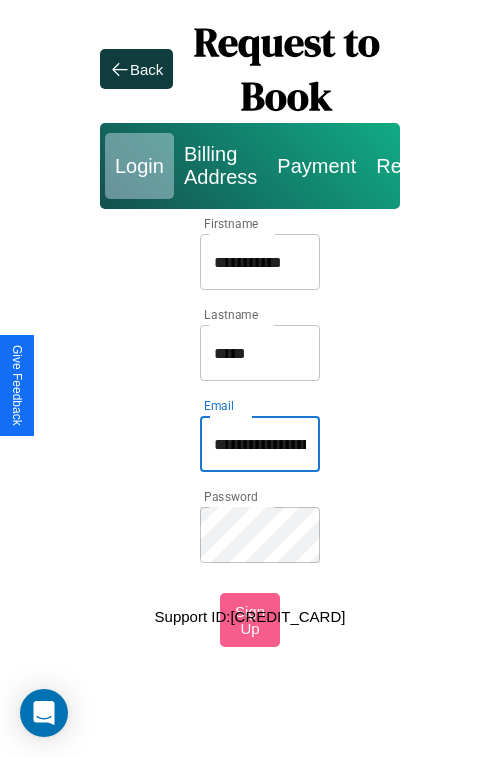 type on "**********" 